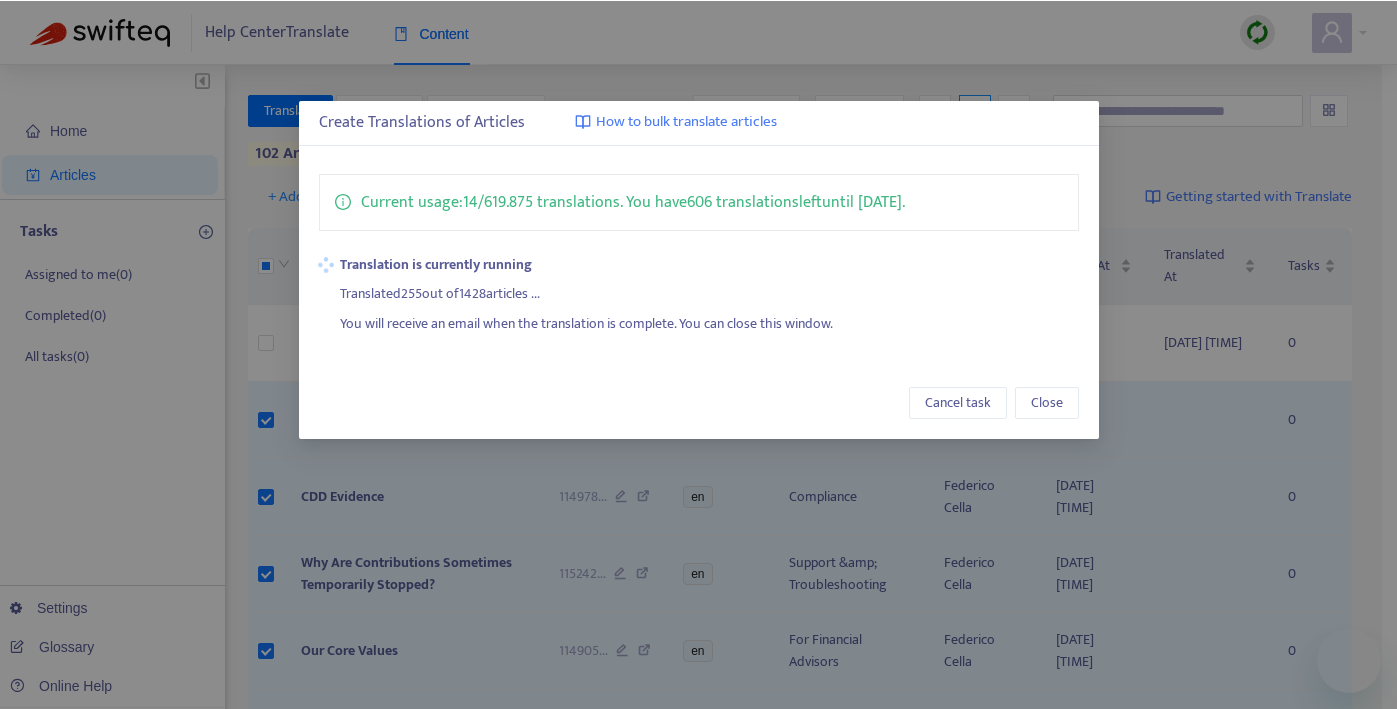scroll, scrollTop: 0, scrollLeft: 0, axis: both 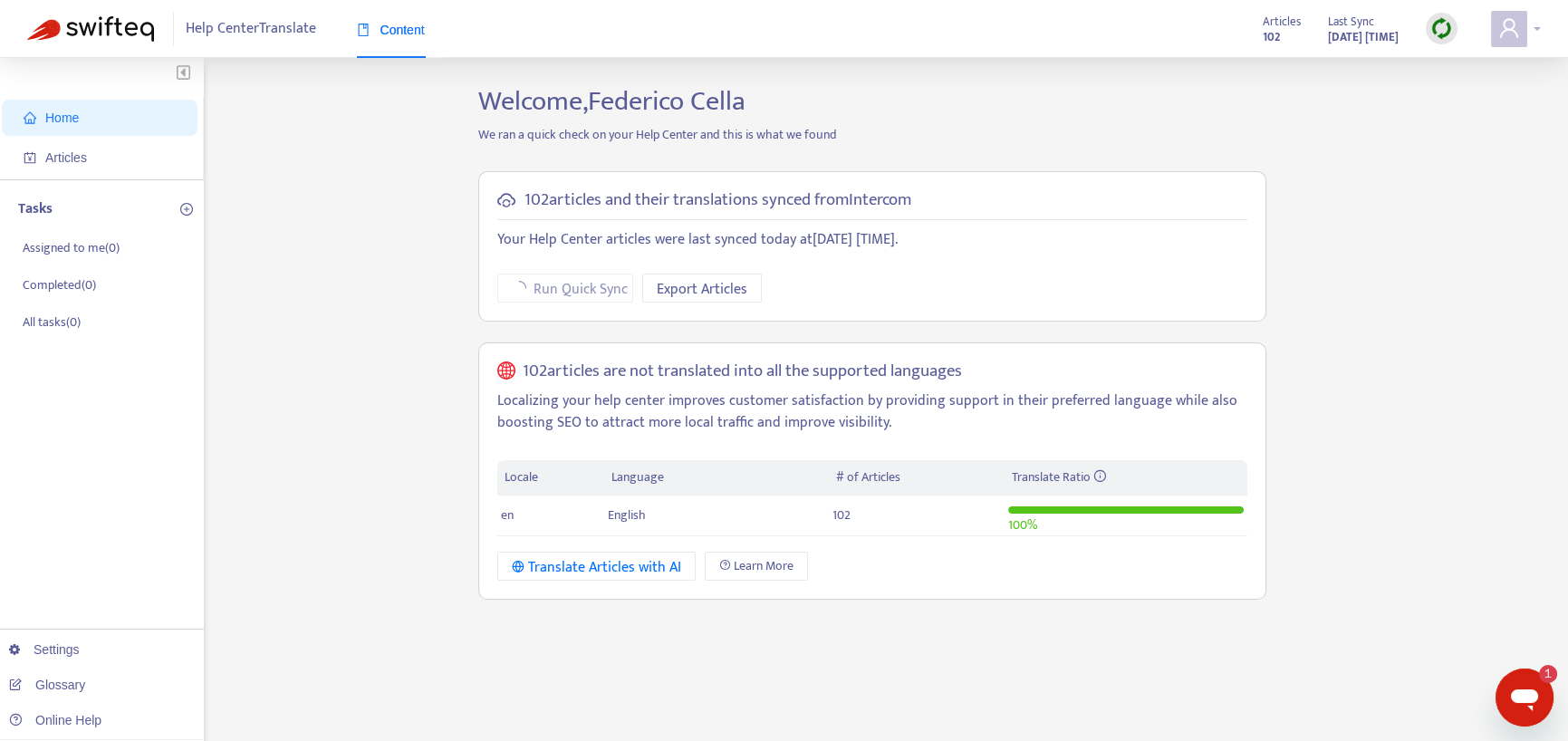 click 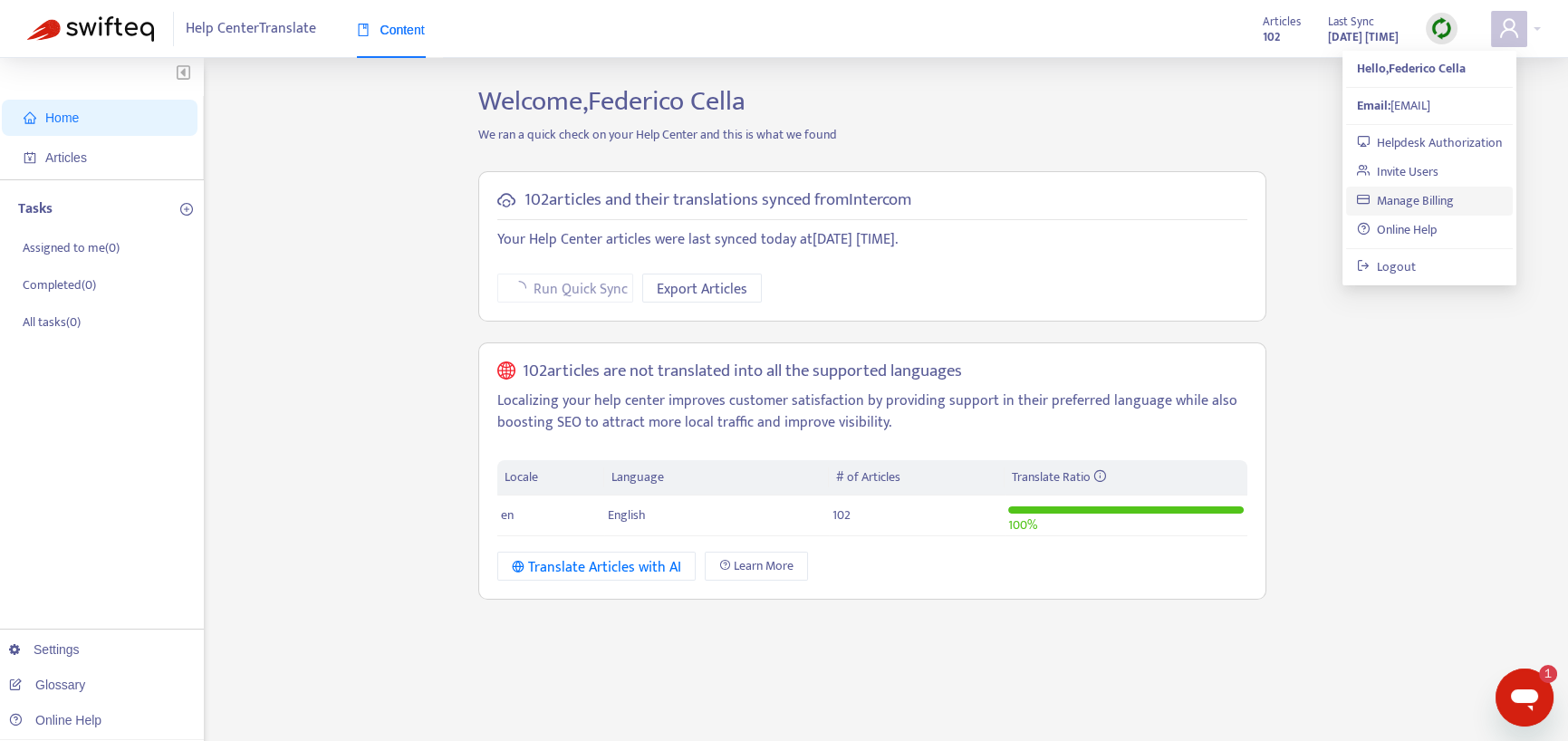 click on "Manage Billing" at bounding box center [1405, 200] 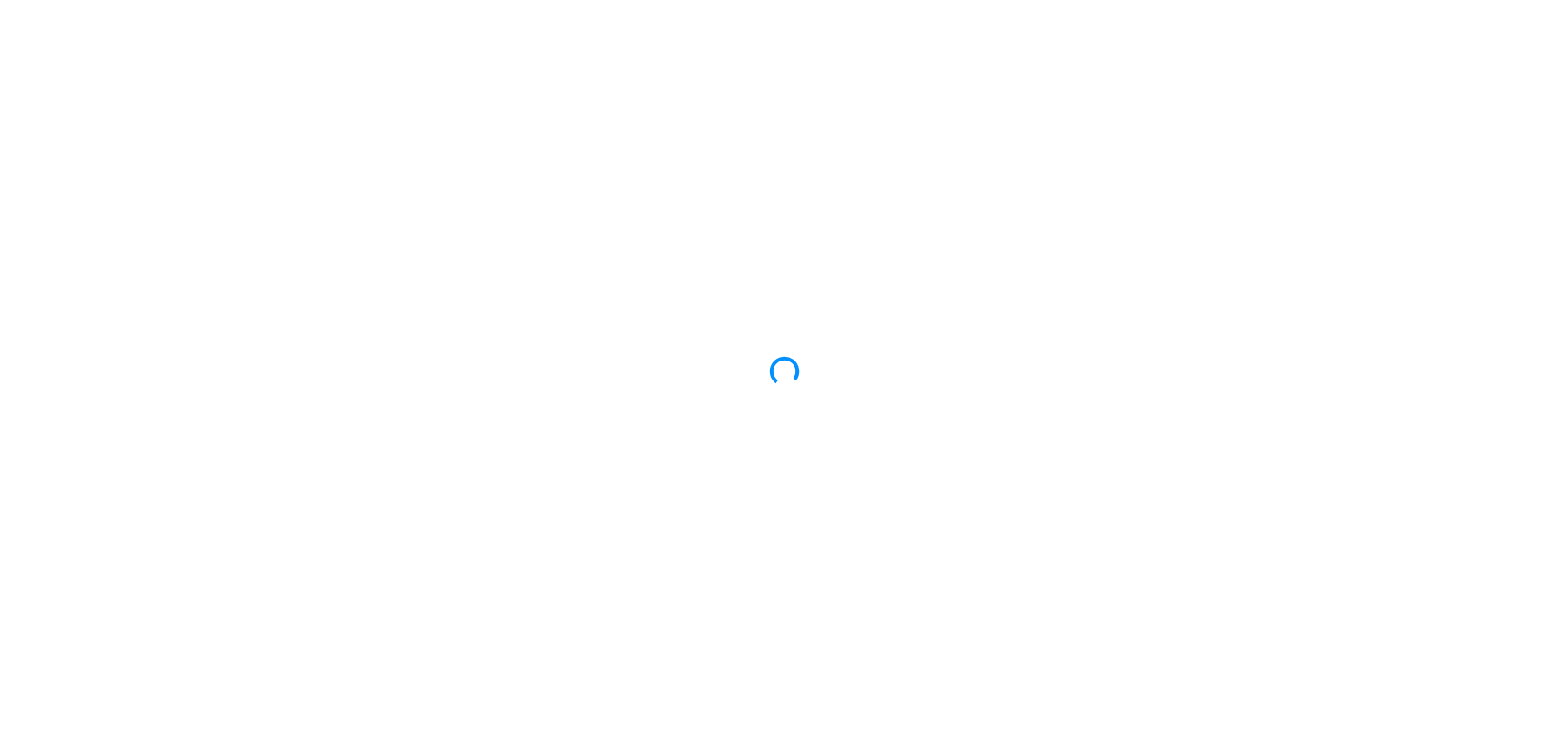 scroll, scrollTop: 0, scrollLeft: 0, axis: both 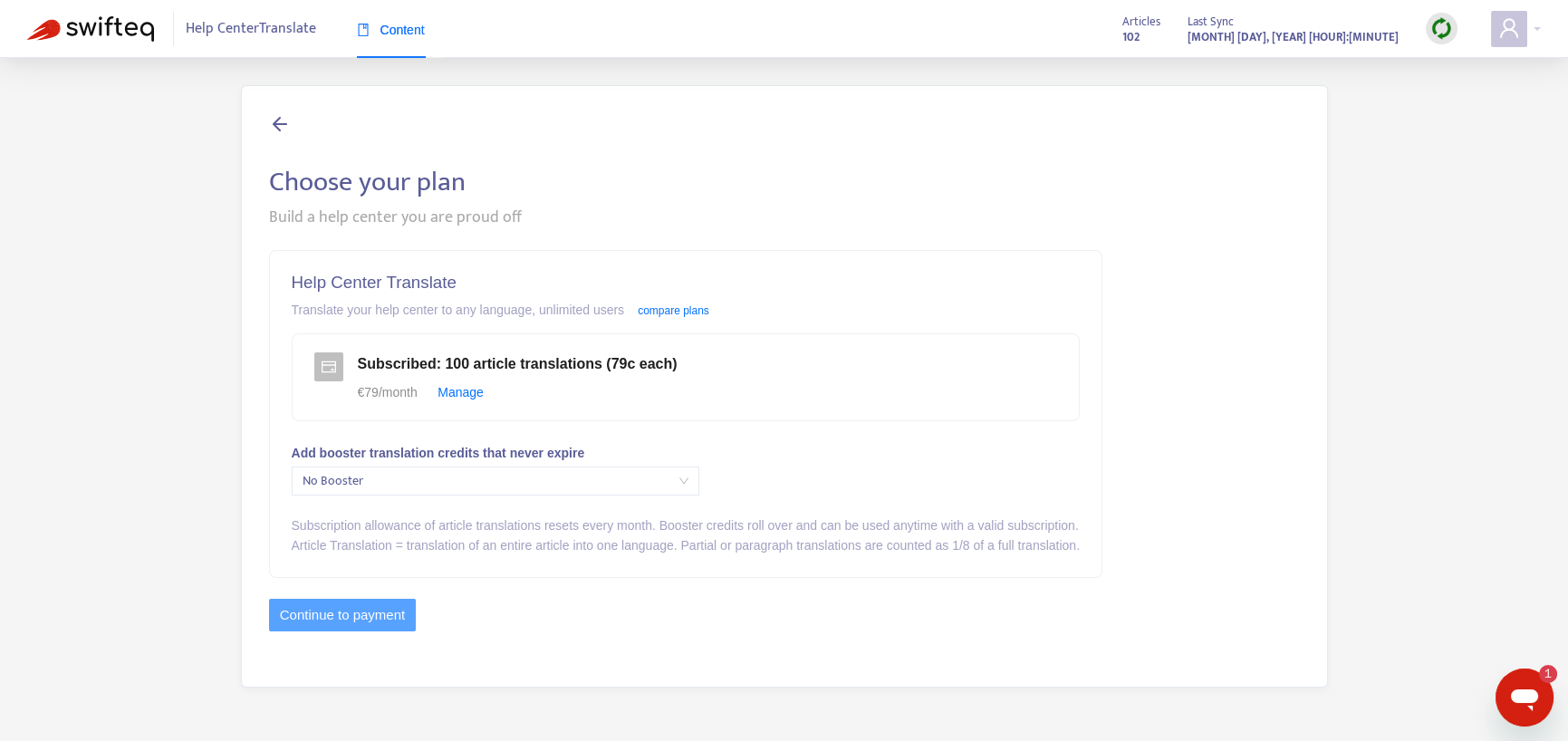 click on "No Booster" at bounding box center (495, 481) 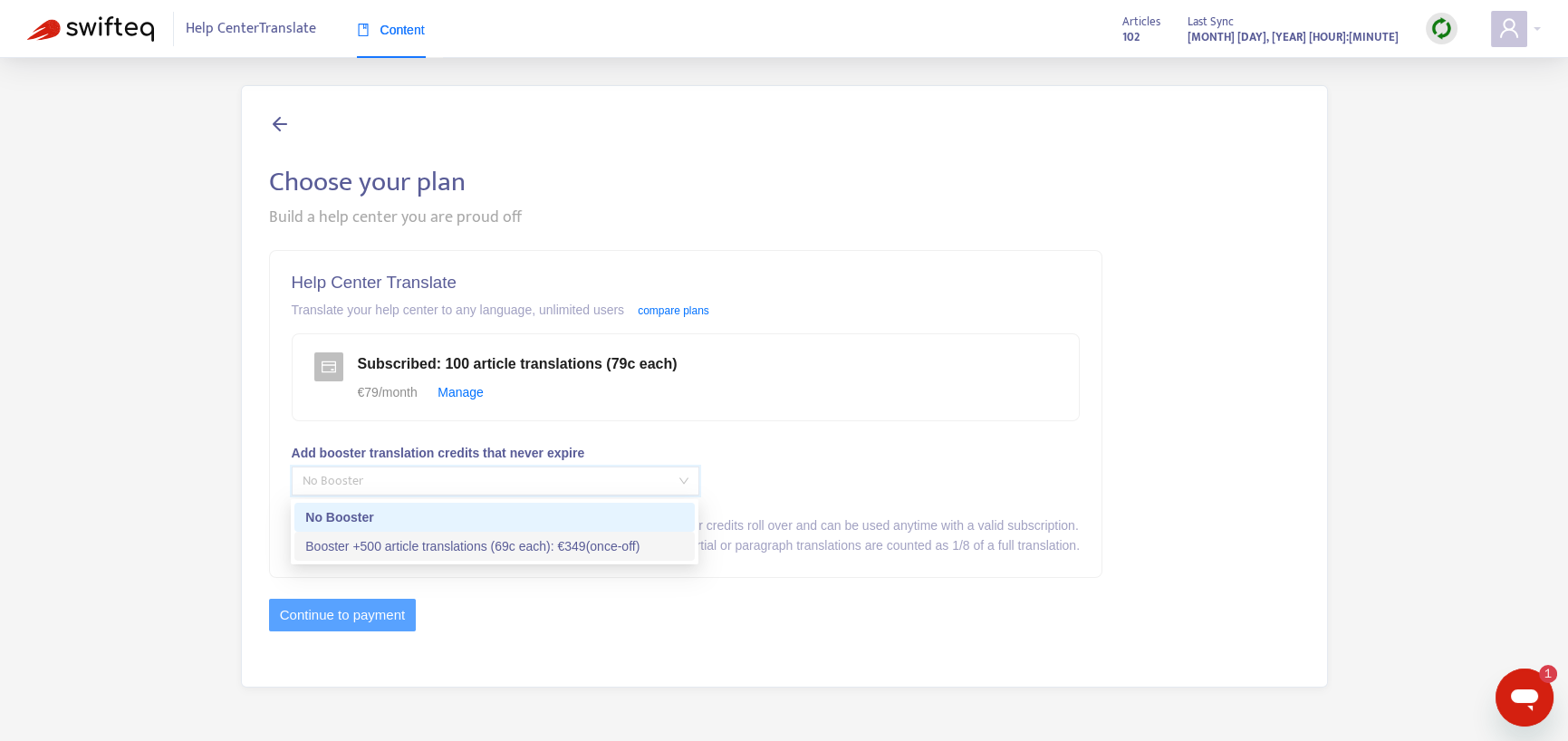 click on "Booster +500 article translations (69c each) : € 349  (once-off)" at bounding box center [495, 546] 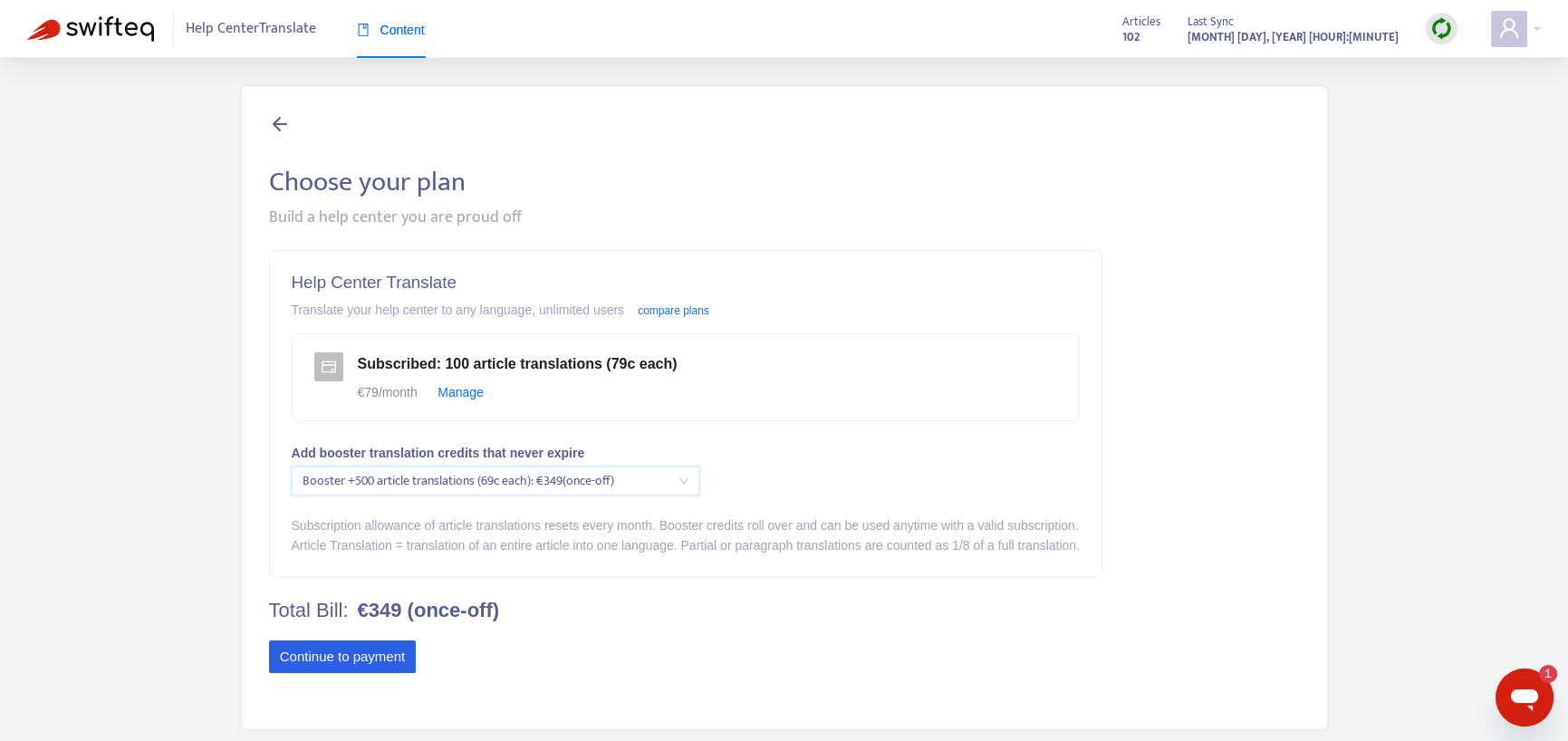 click on "Continue to payment" at bounding box center (342, 657) 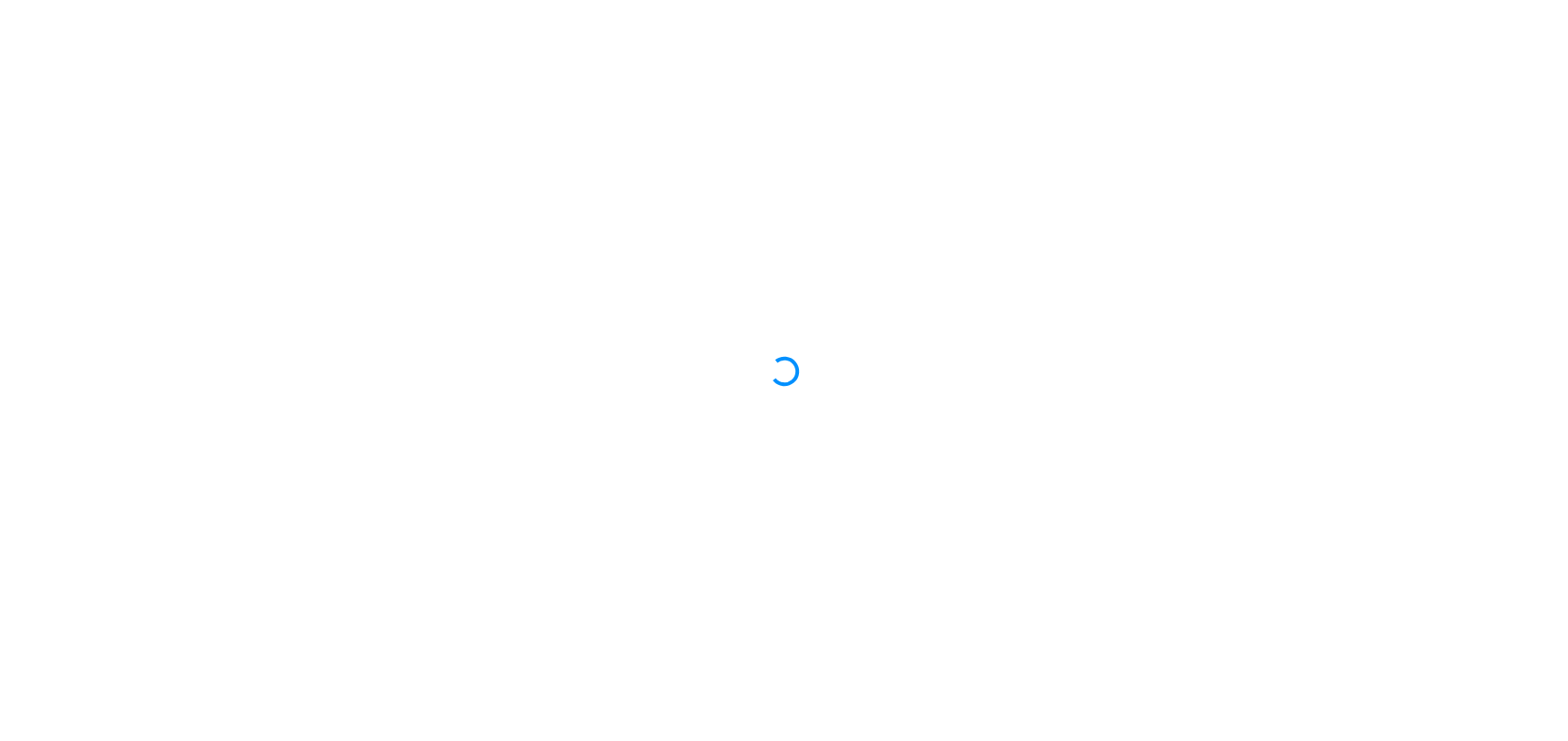 scroll, scrollTop: 0, scrollLeft: 0, axis: both 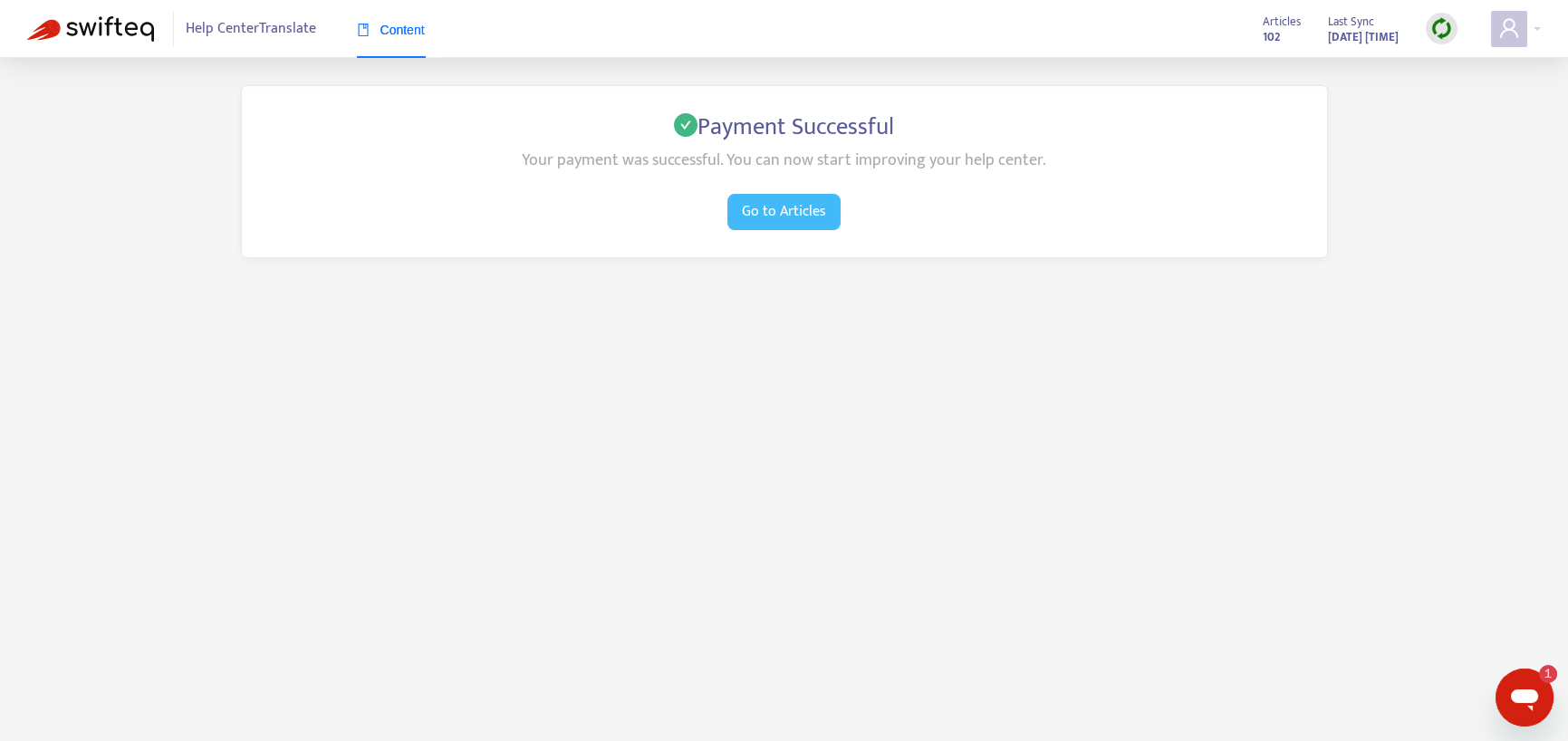click on "Go to Articles" at bounding box center [784, 211] 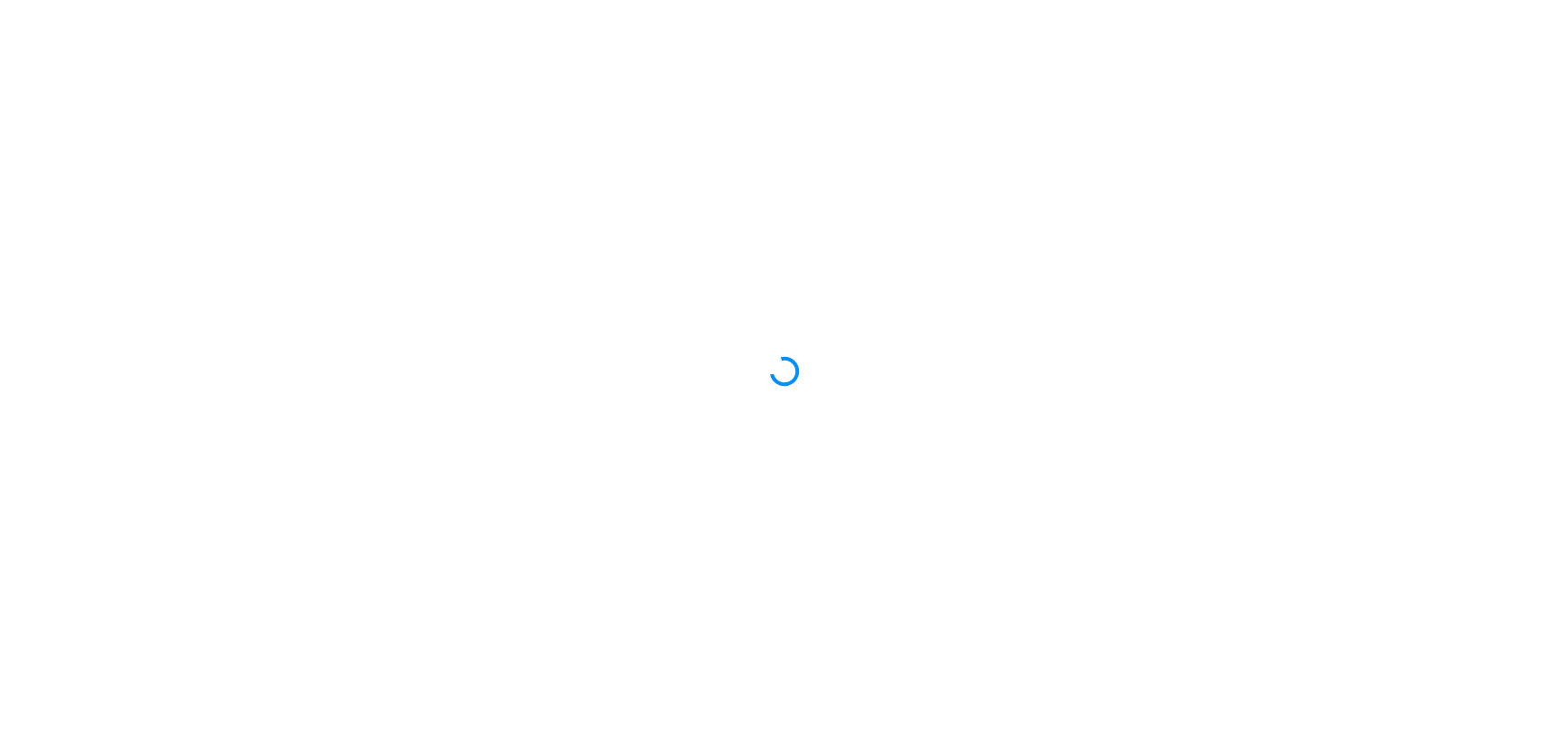 scroll, scrollTop: 0, scrollLeft: 0, axis: both 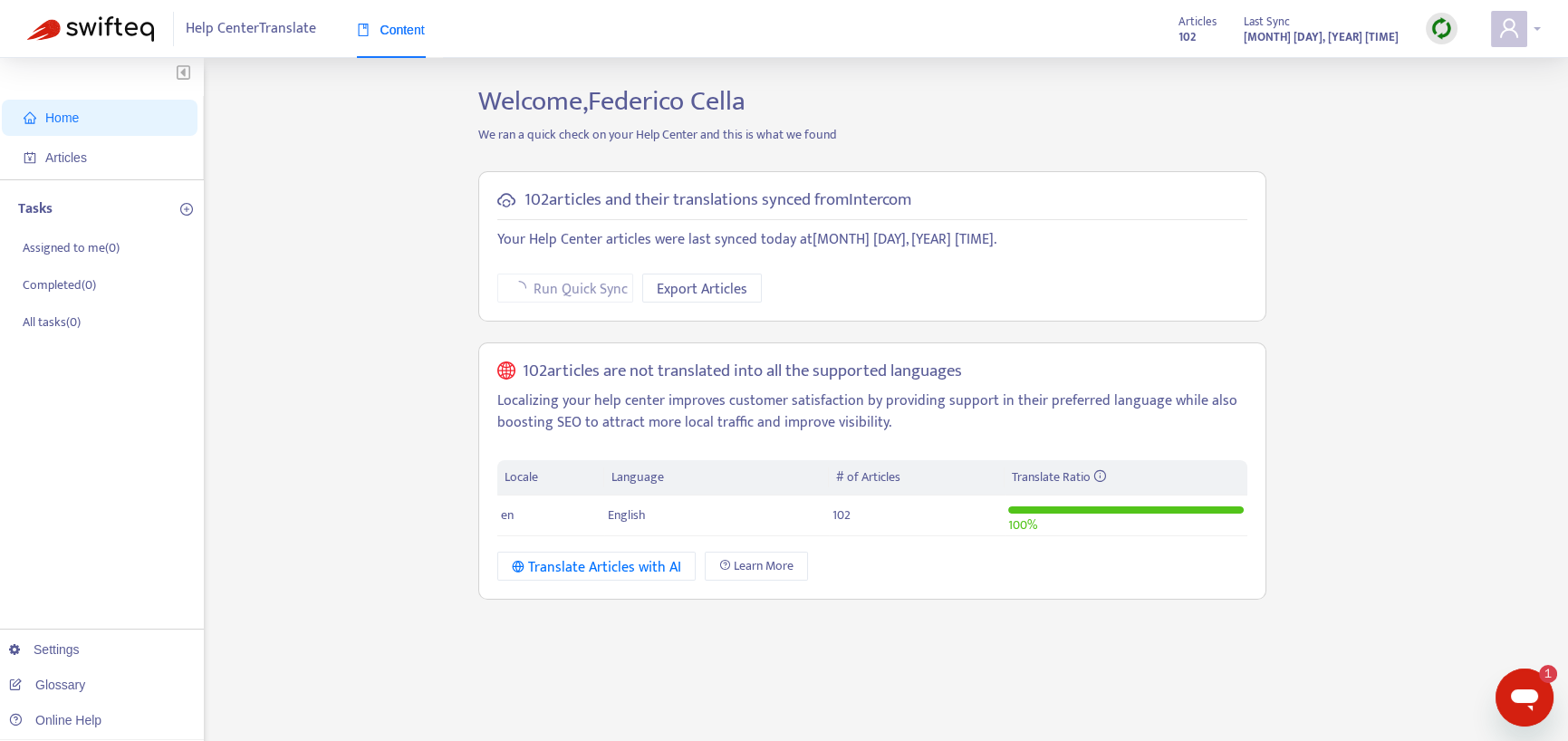 click 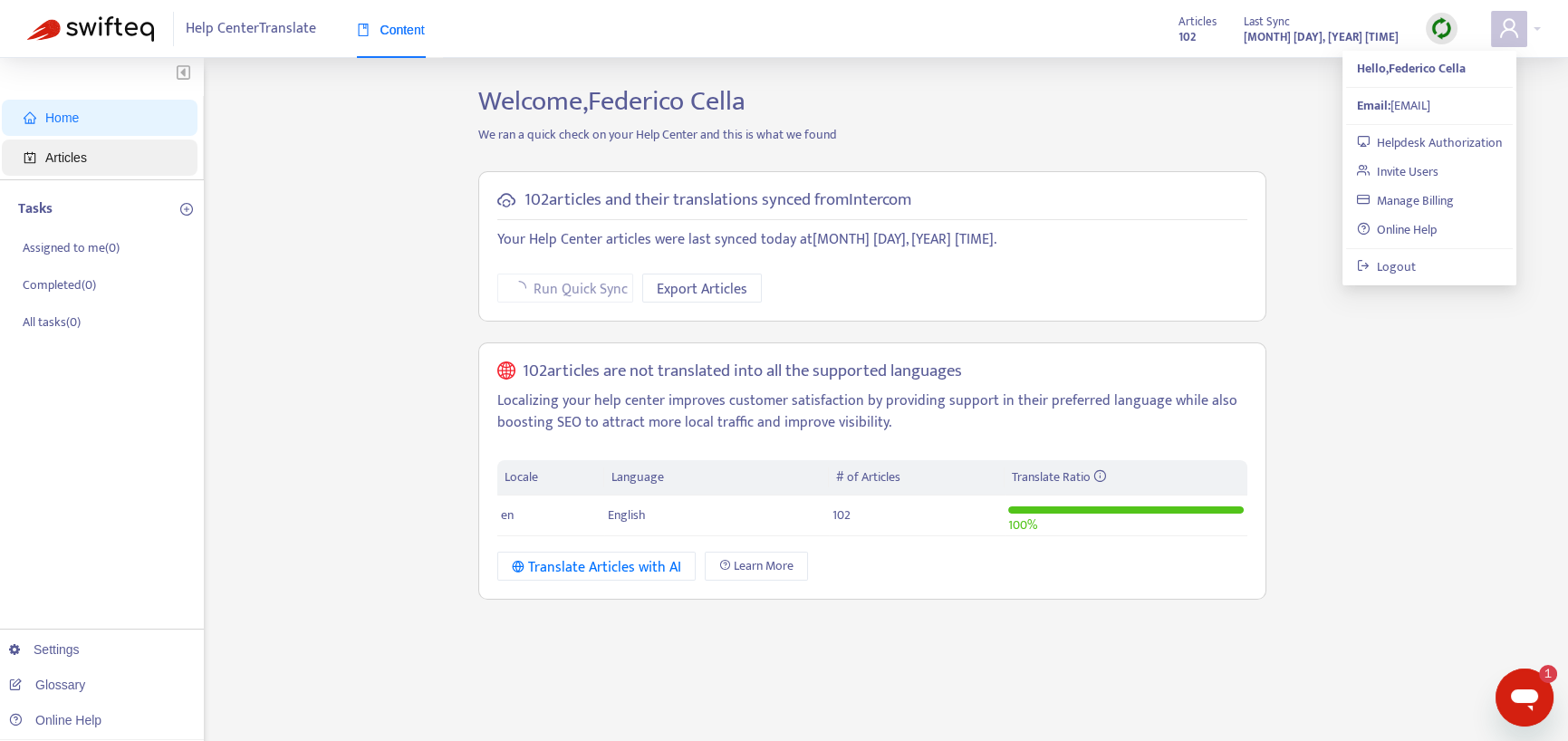 click on "Articles" at bounding box center (66, 158) 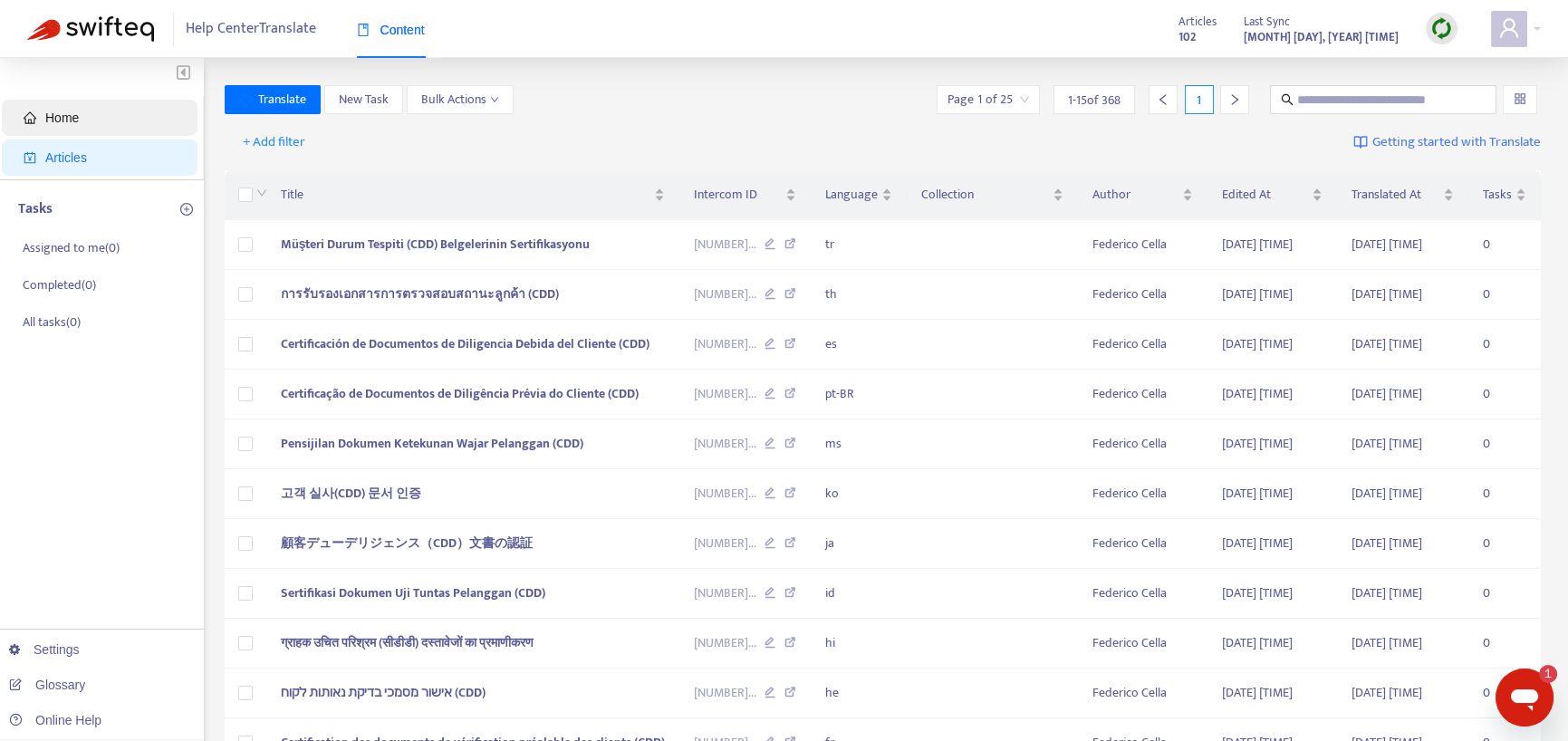 click on "Home" at bounding box center (62, 118) 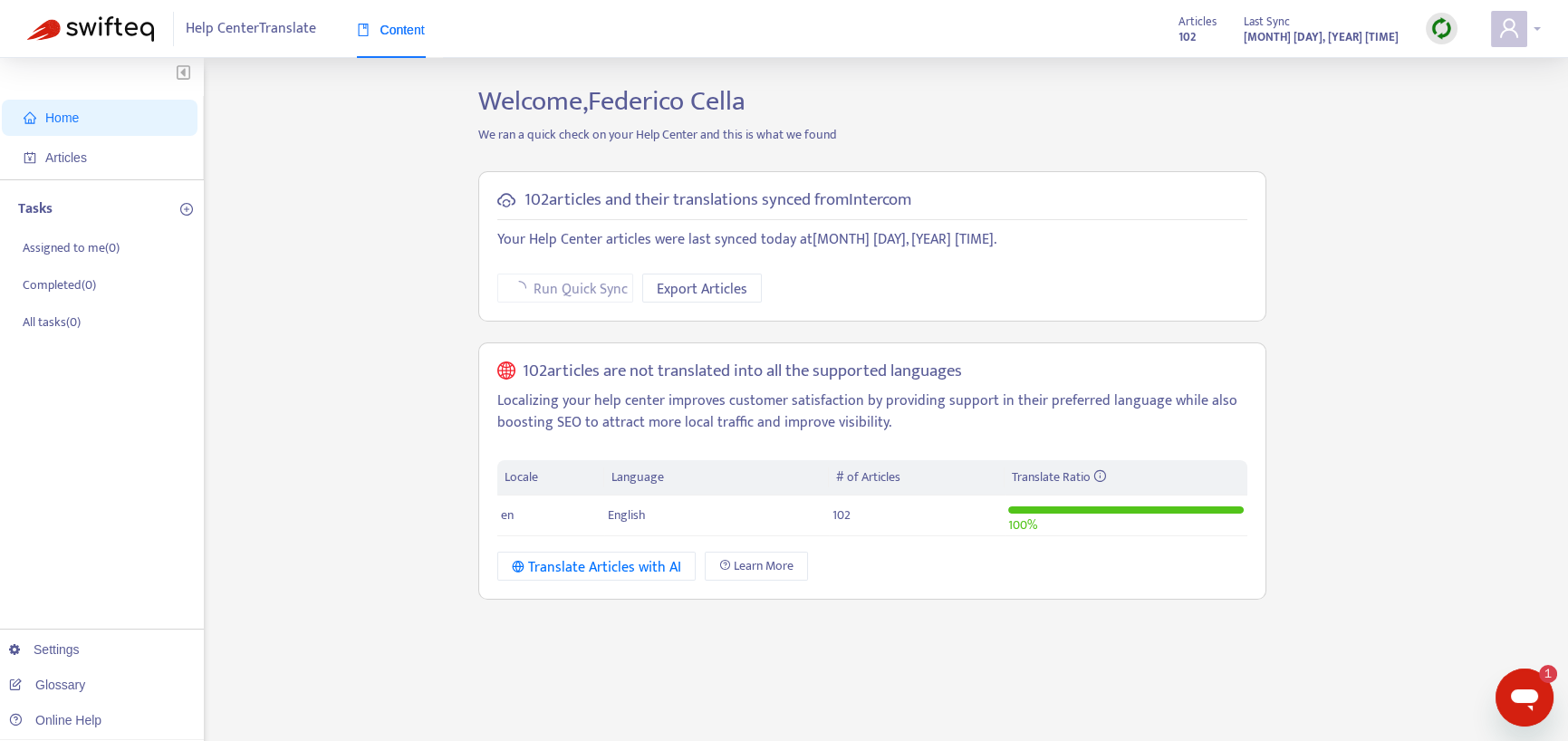 click at bounding box center [1509, 29] 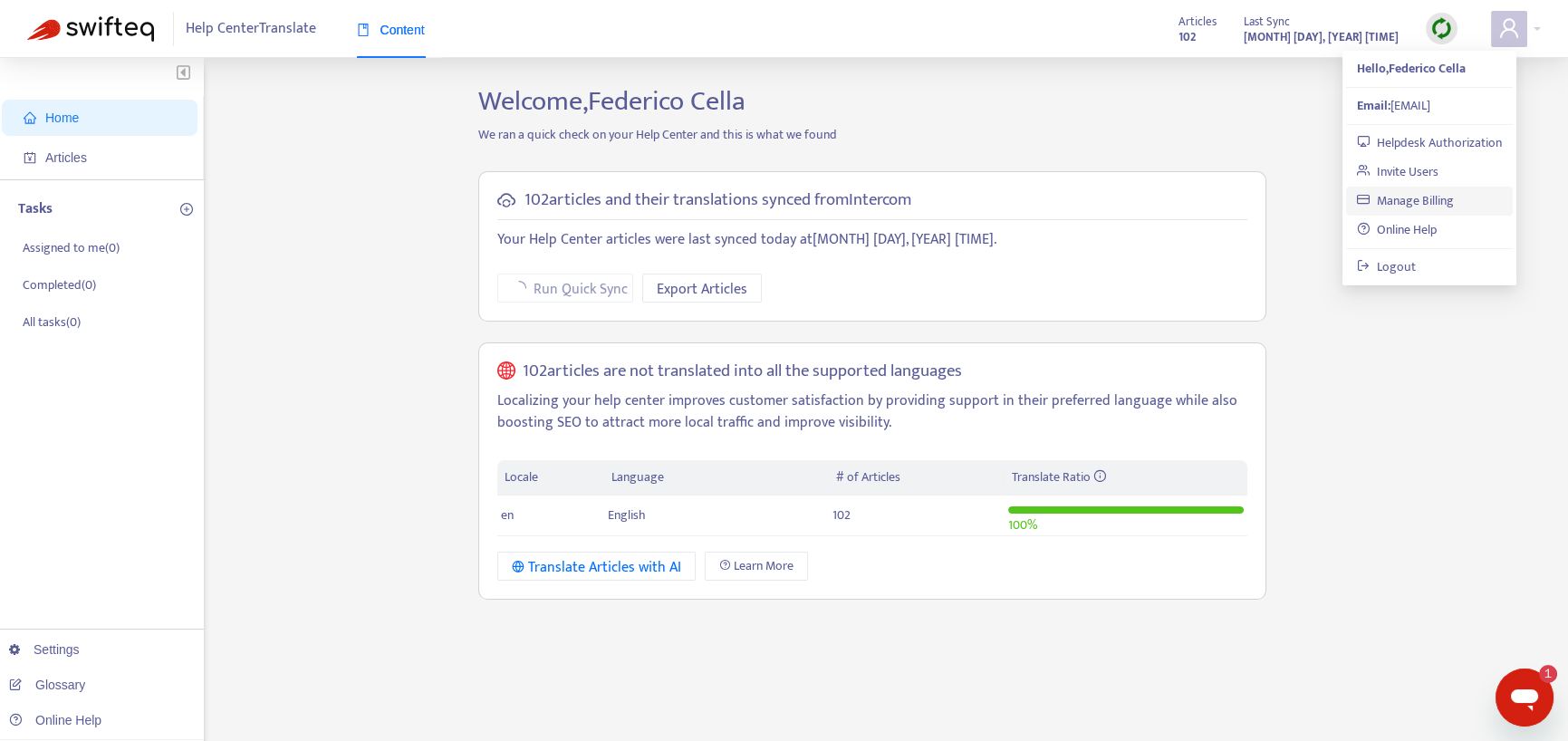 click on "Manage Billing" at bounding box center (1405, 200) 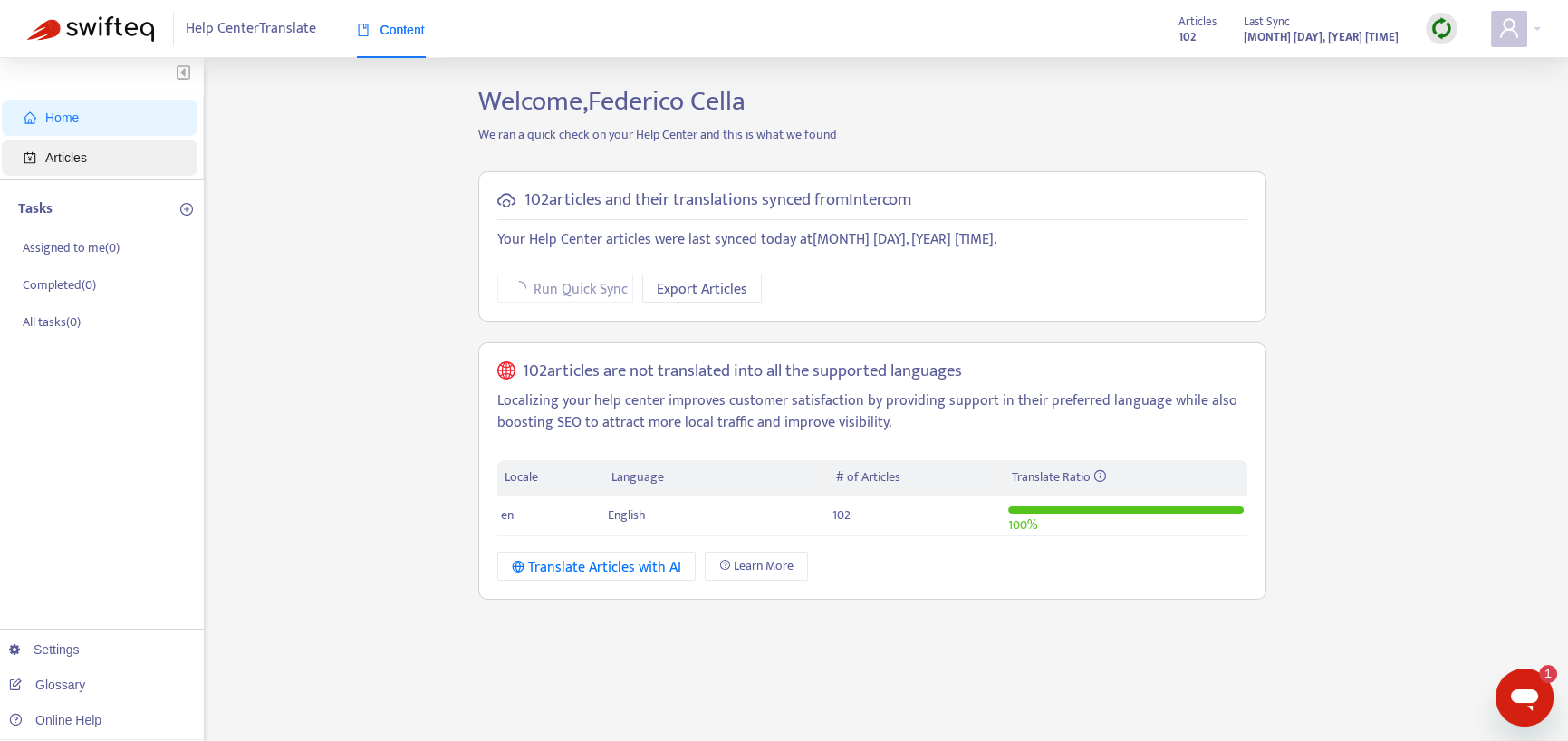 click on "Articles" at bounding box center (66, 158) 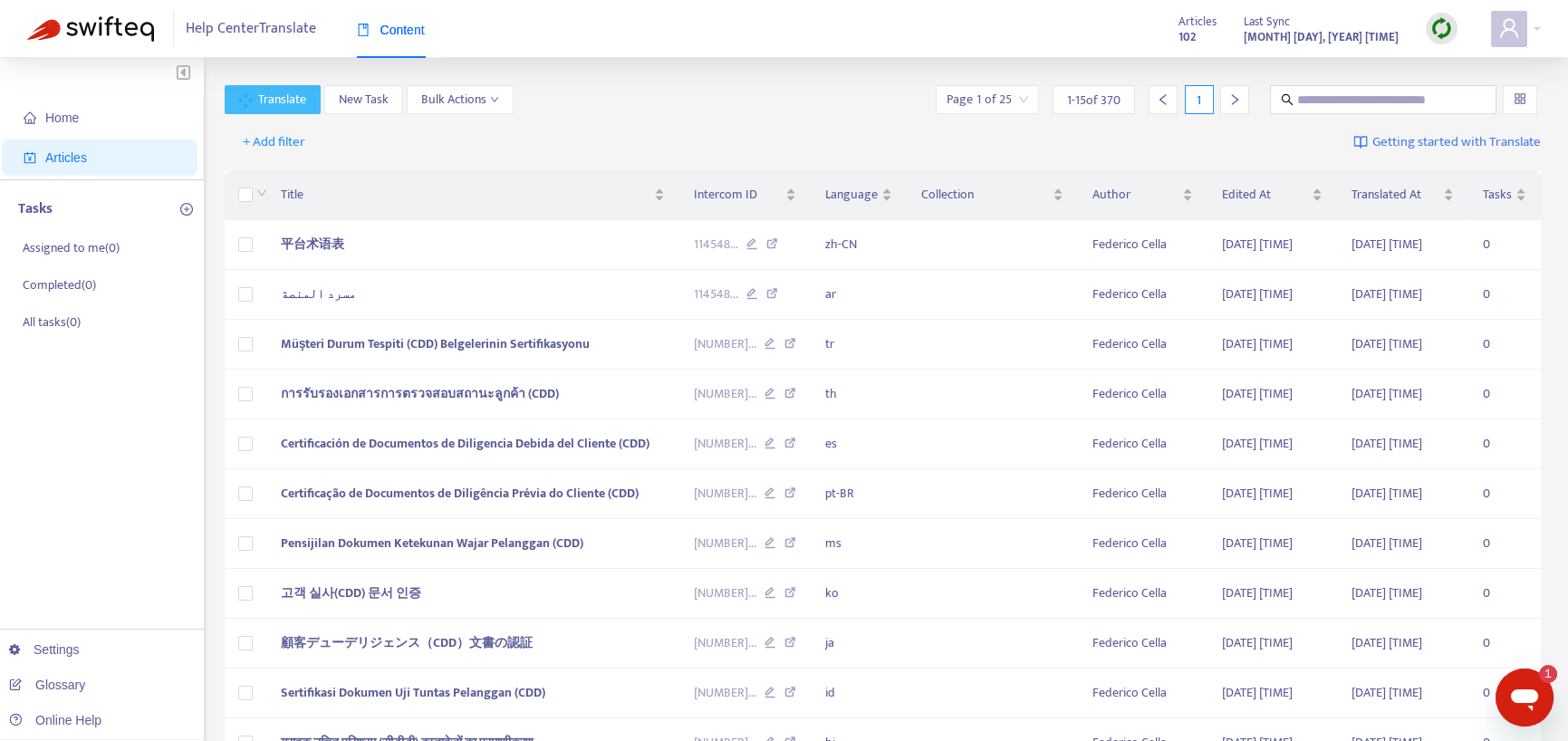 click on "Translate" at bounding box center [282, 100] 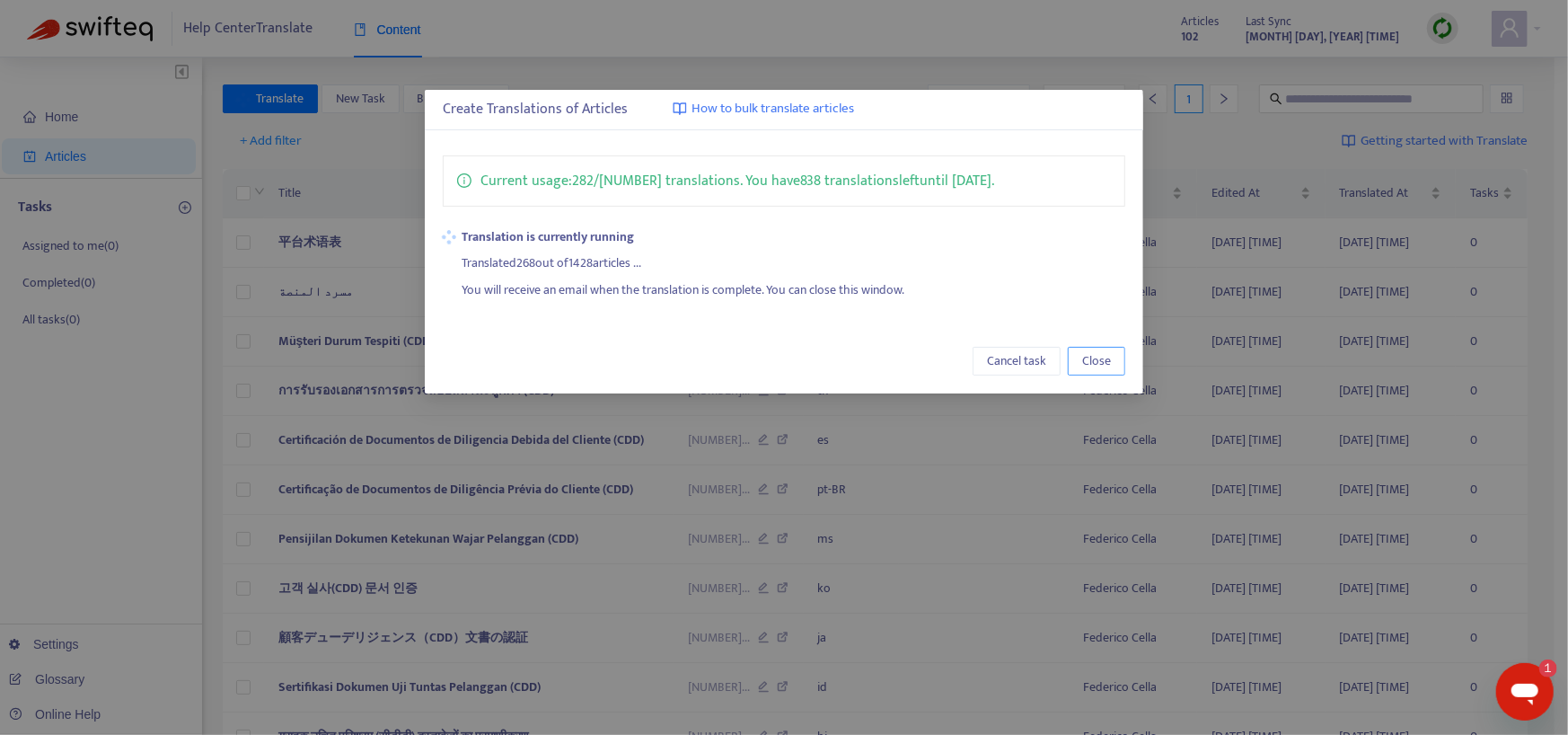 click on "Close" at bounding box center [1097, 361] 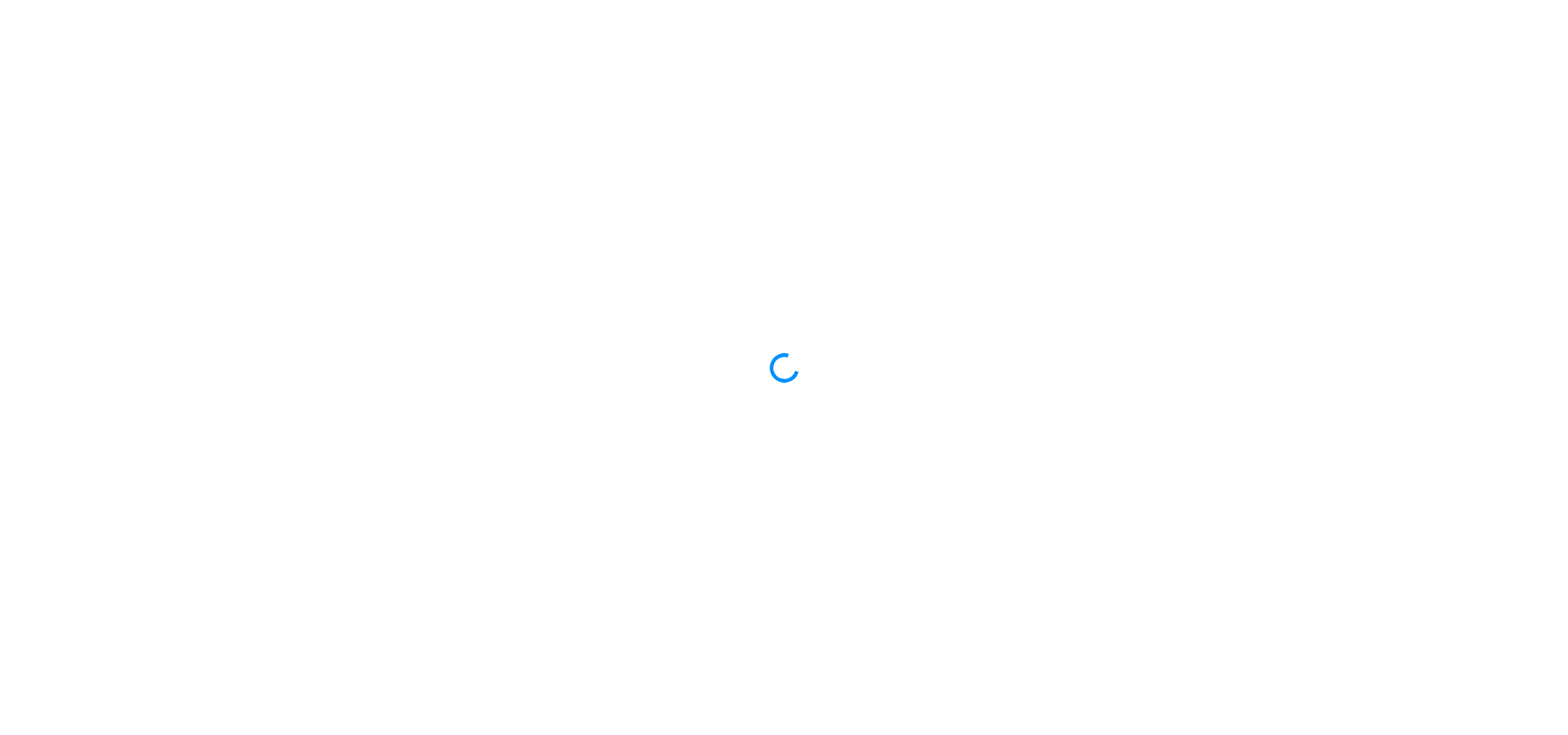 scroll, scrollTop: 0, scrollLeft: 0, axis: both 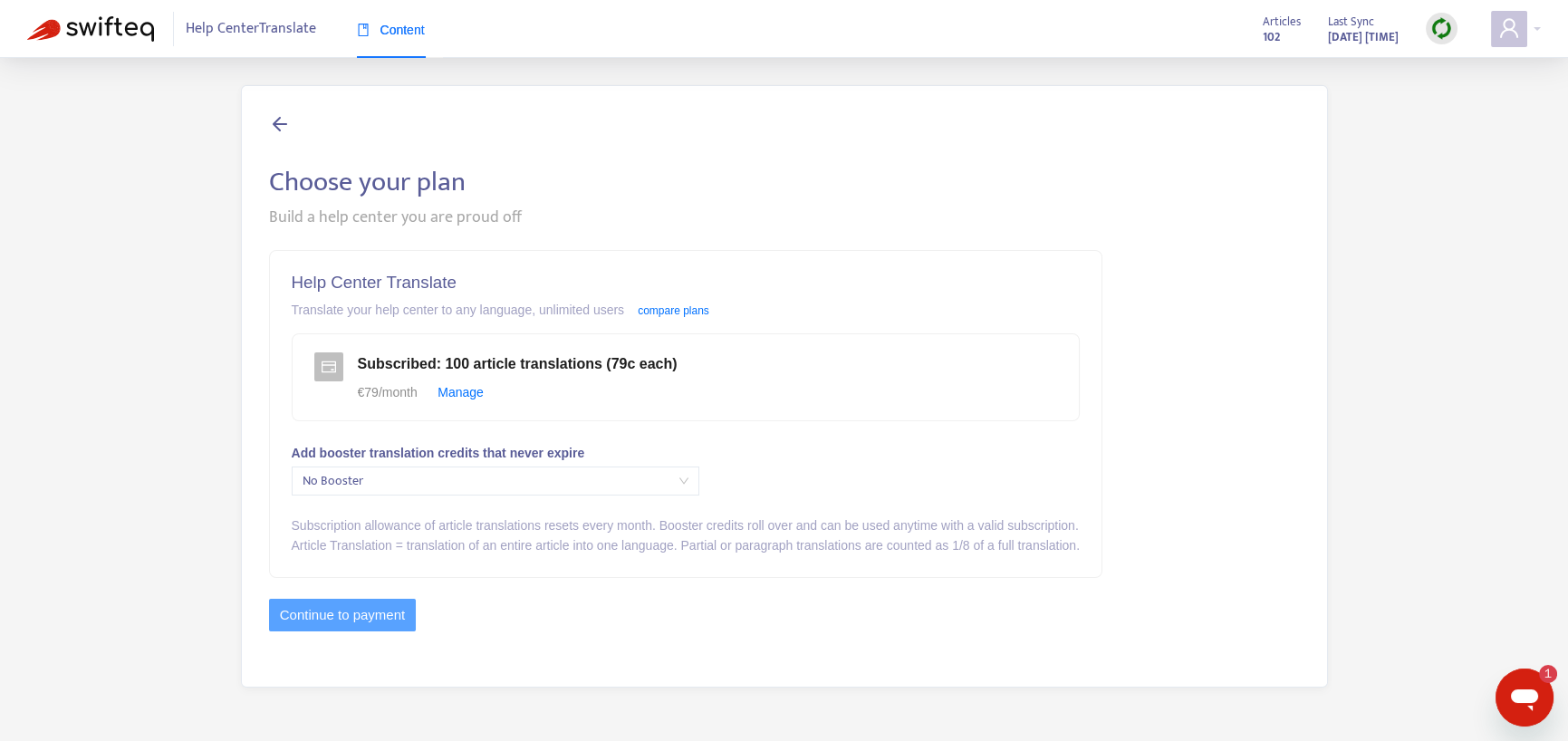 click on "No Booster" at bounding box center [495, 481] 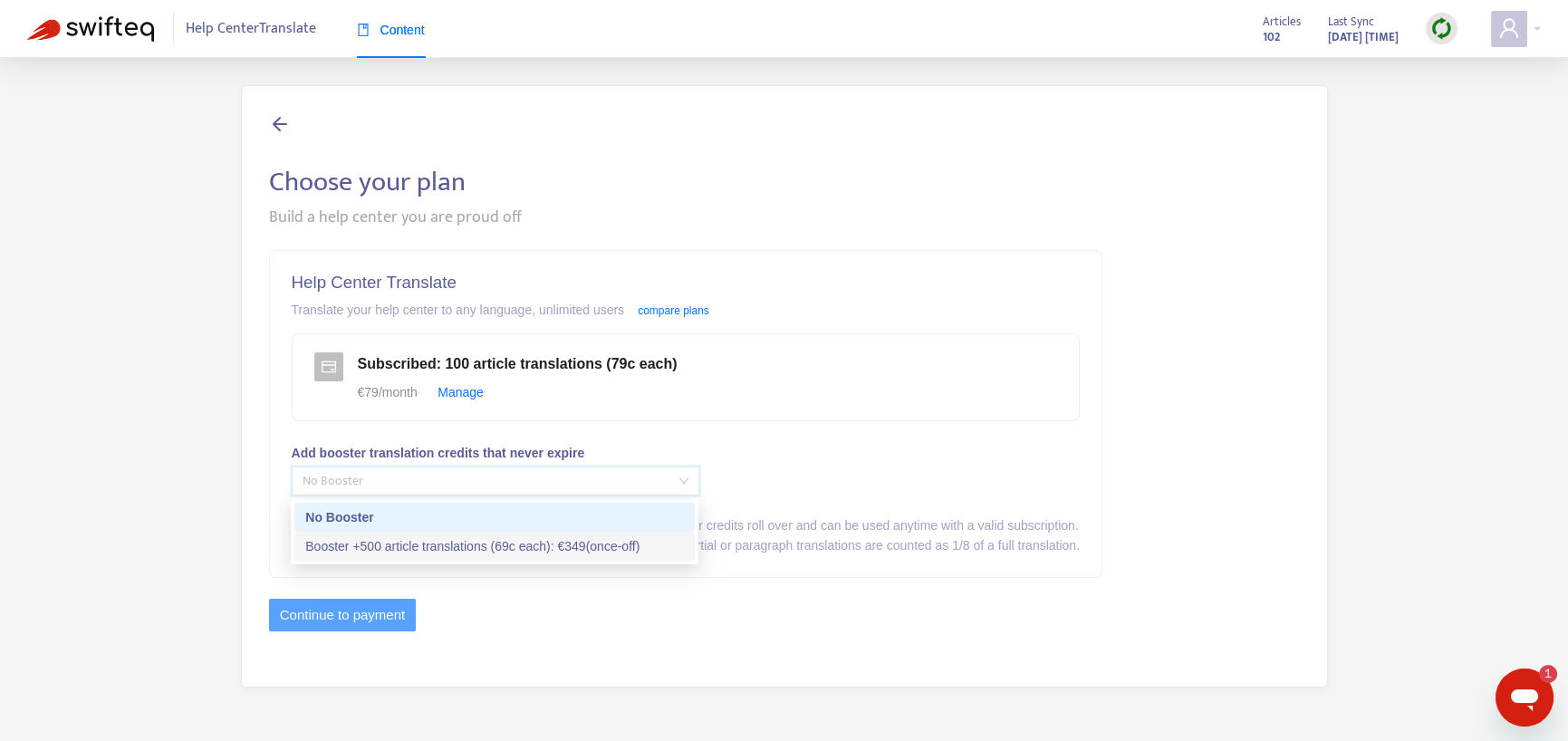 click on "Booster +500 article translations (69c each) : € 349  (once-off)" at bounding box center [495, 546] 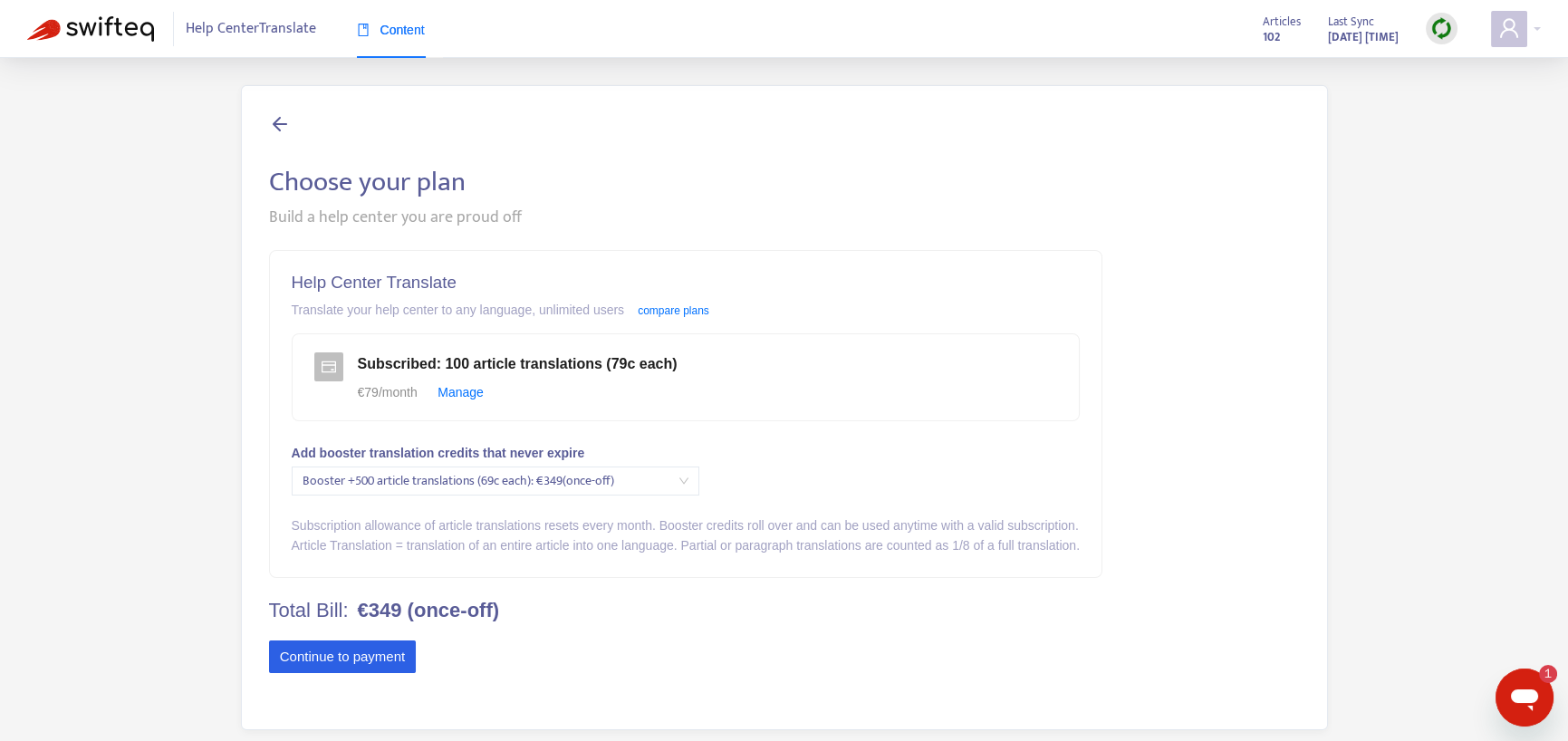 click on "Continue to payment" at bounding box center (342, 657) 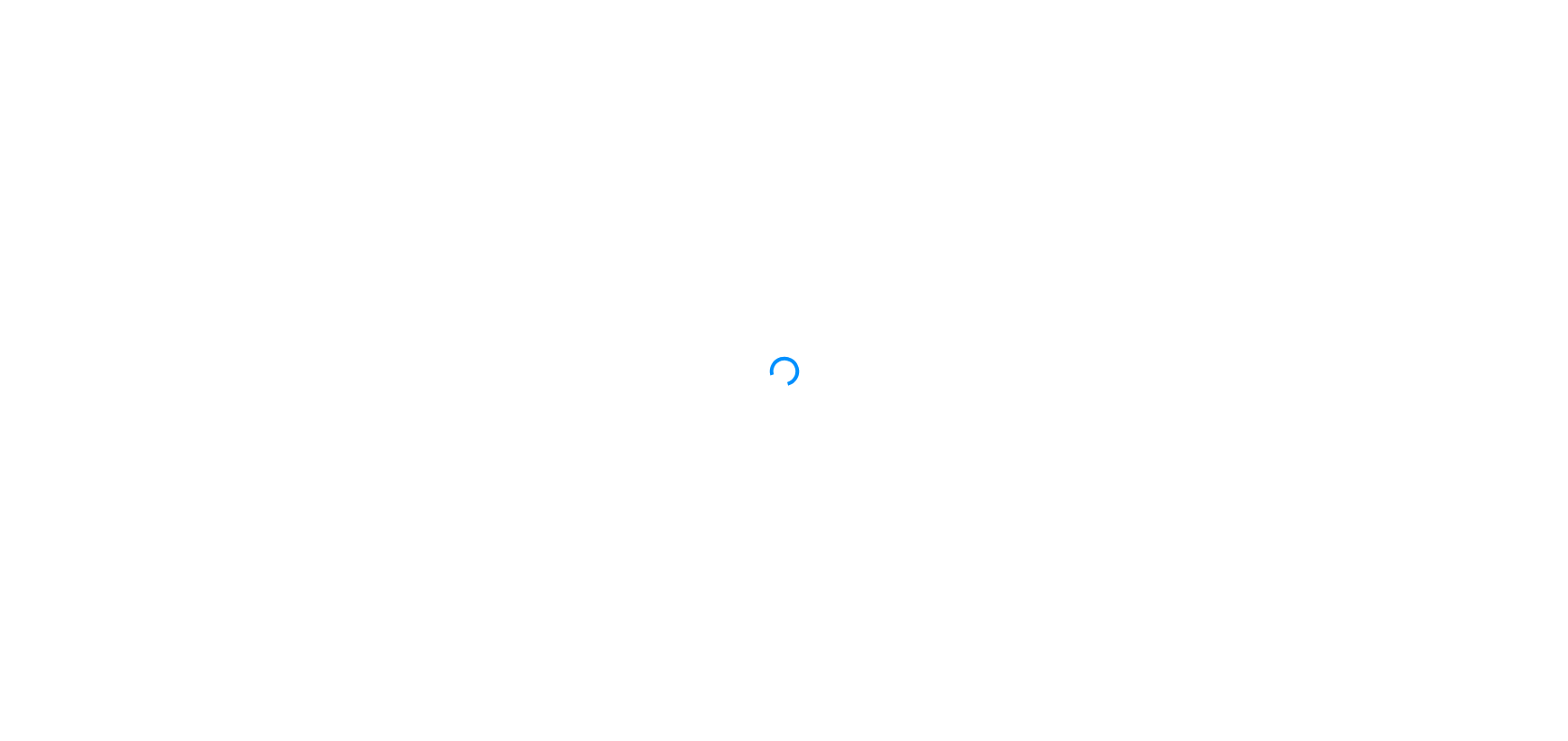 scroll, scrollTop: 0, scrollLeft: 0, axis: both 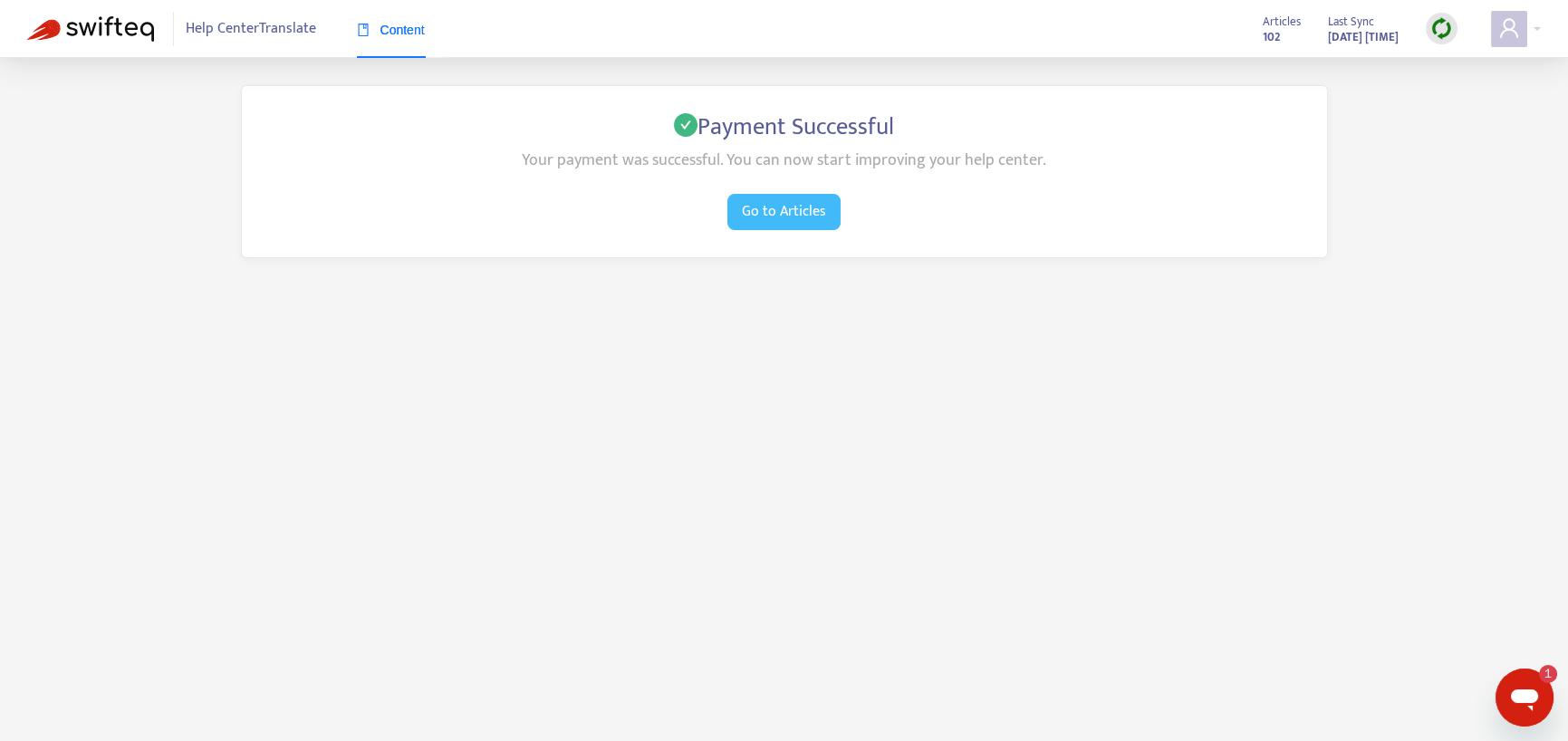 click on "Go to Articles" at bounding box center (784, 211) 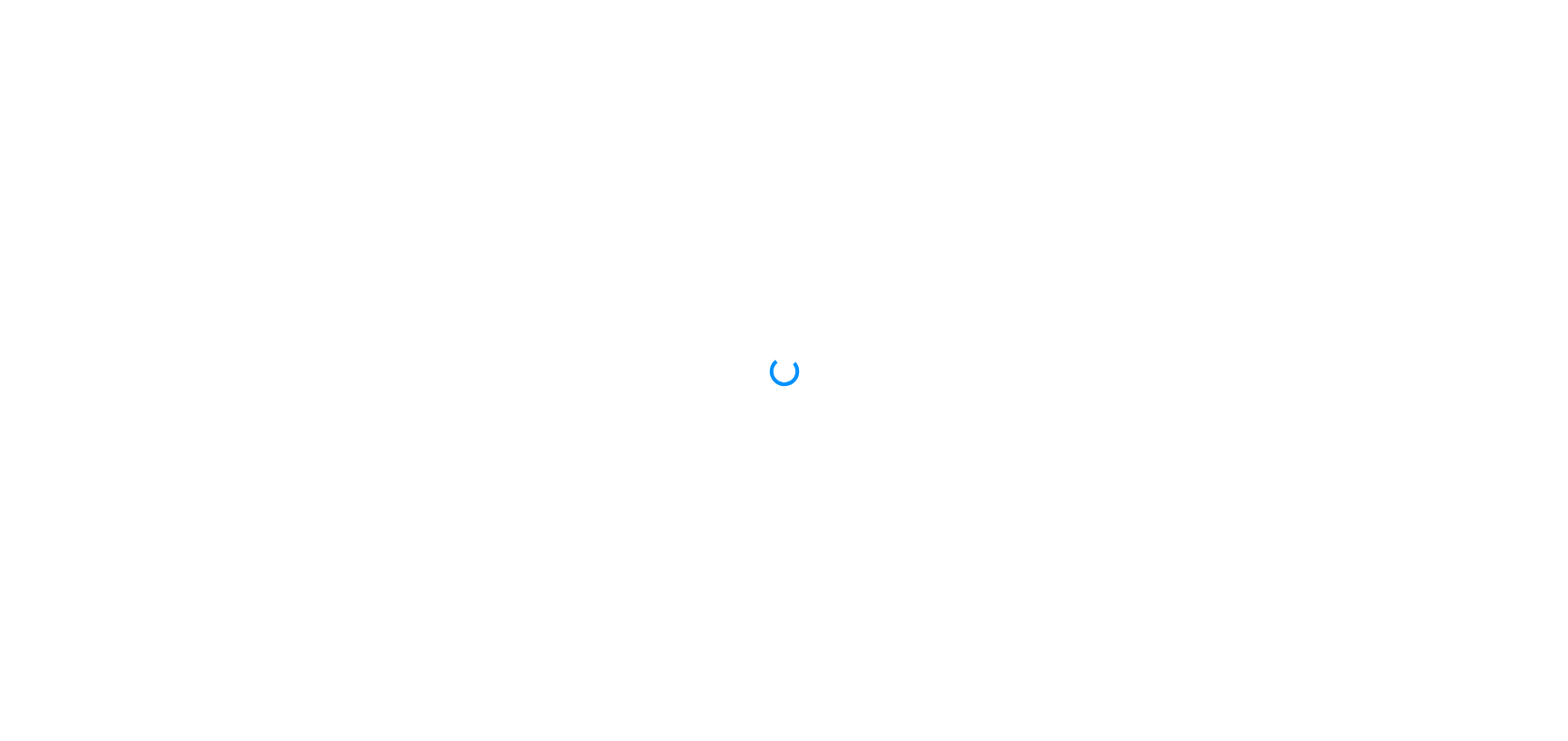 scroll, scrollTop: 0, scrollLeft: 0, axis: both 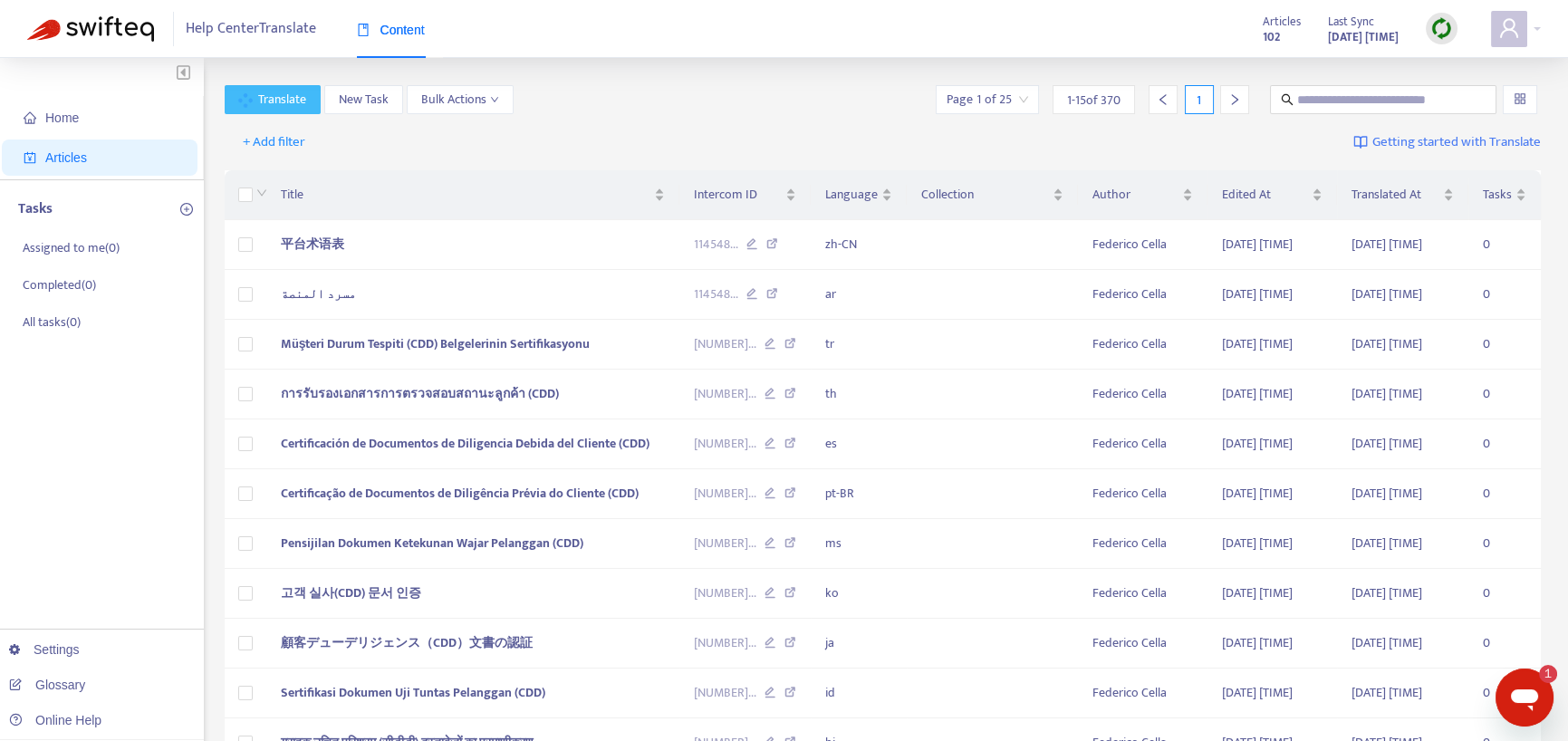 click on "Translate" at bounding box center [282, 100] 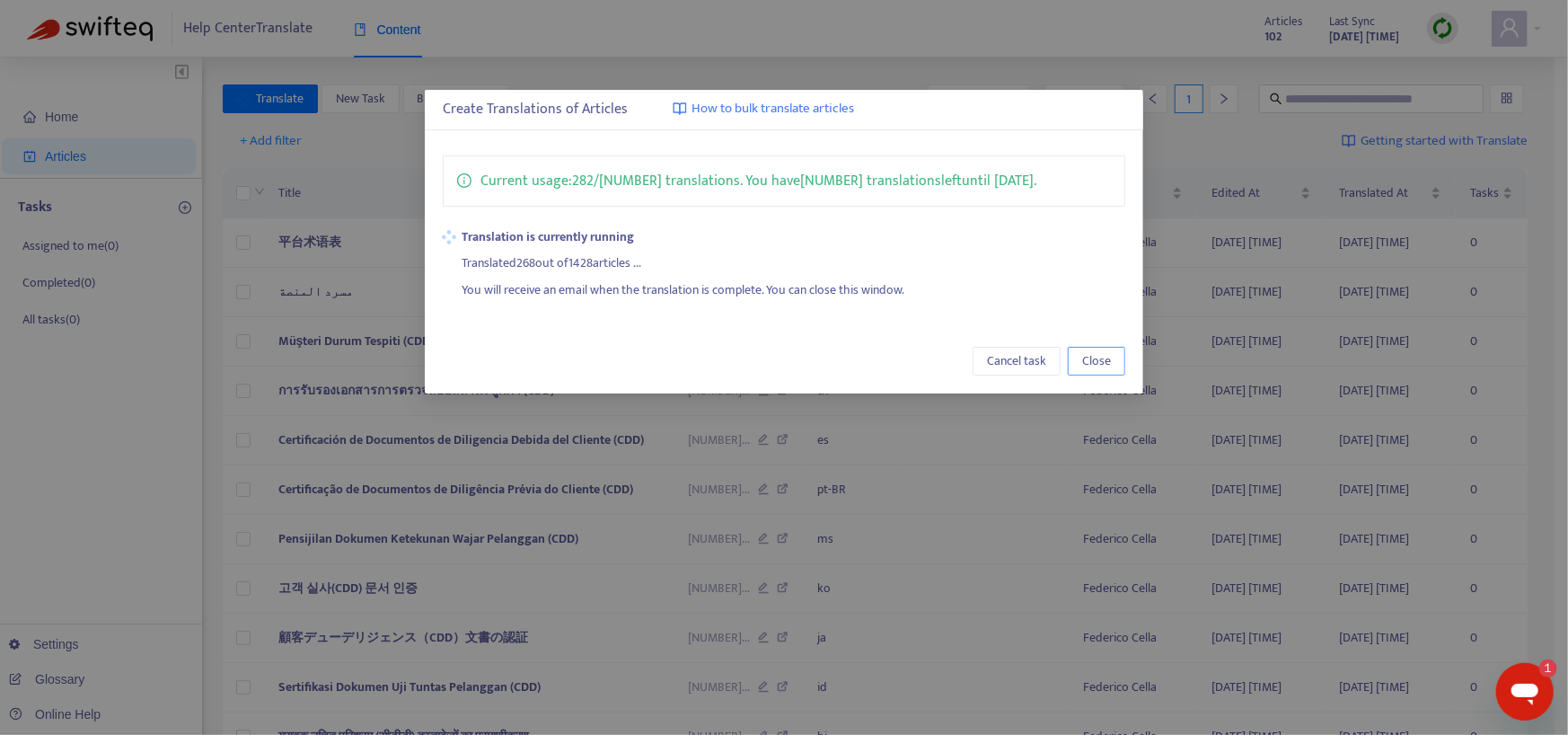 click on "Close" at bounding box center (1097, 361) 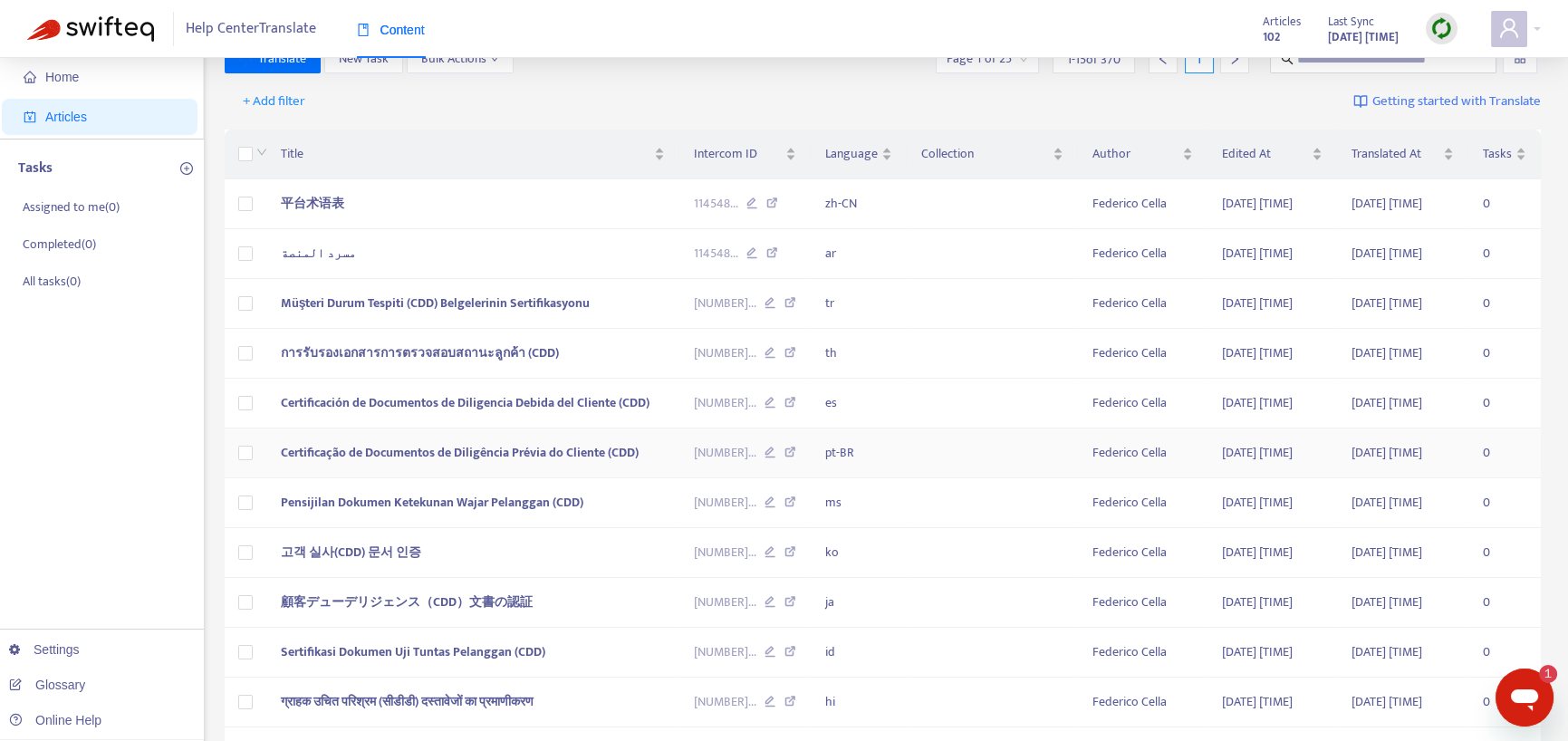 scroll, scrollTop: 0, scrollLeft: 0, axis: both 